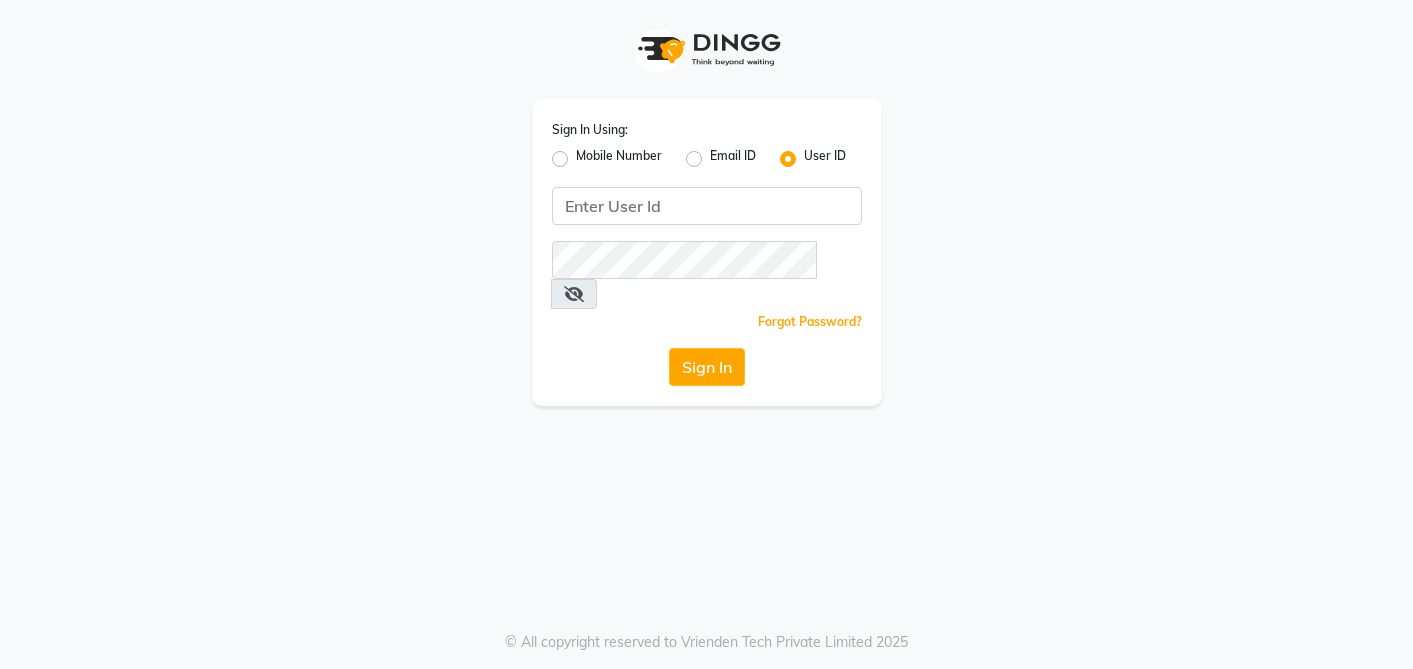 scroll, scrollTop: 0, scrollLeft: 0, axis: both 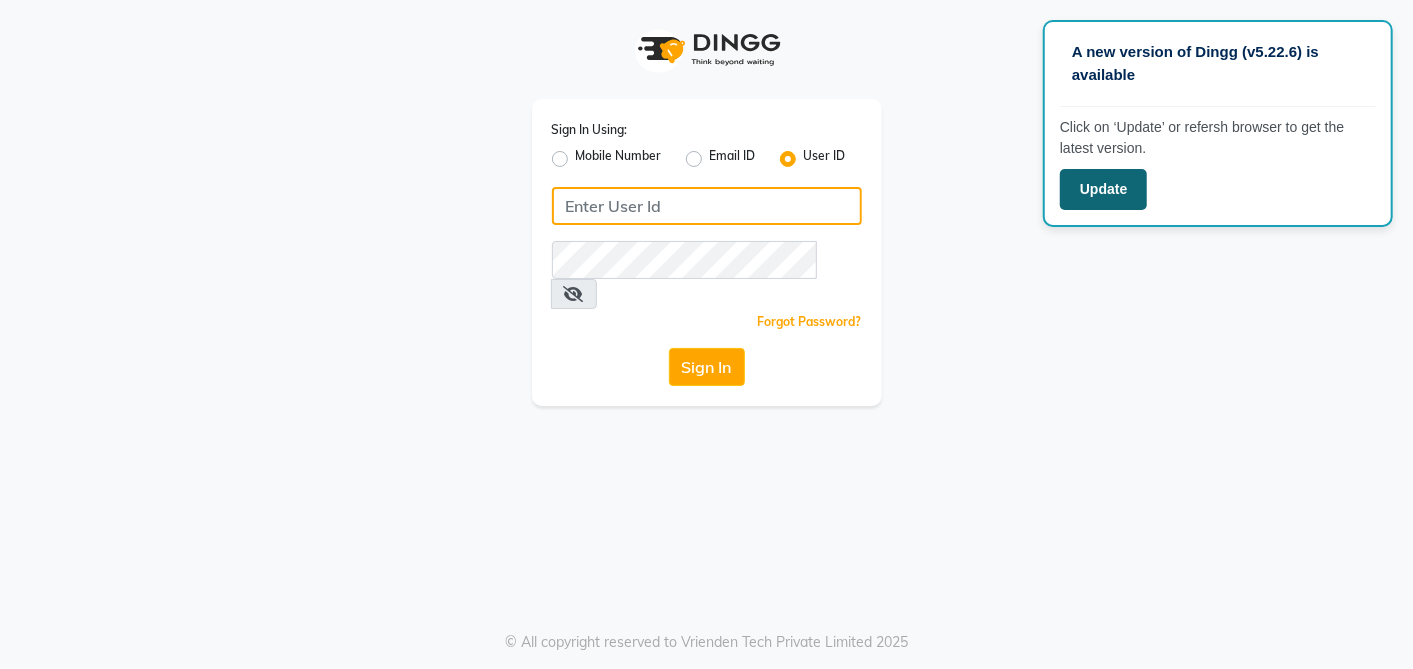 type on "arsp" 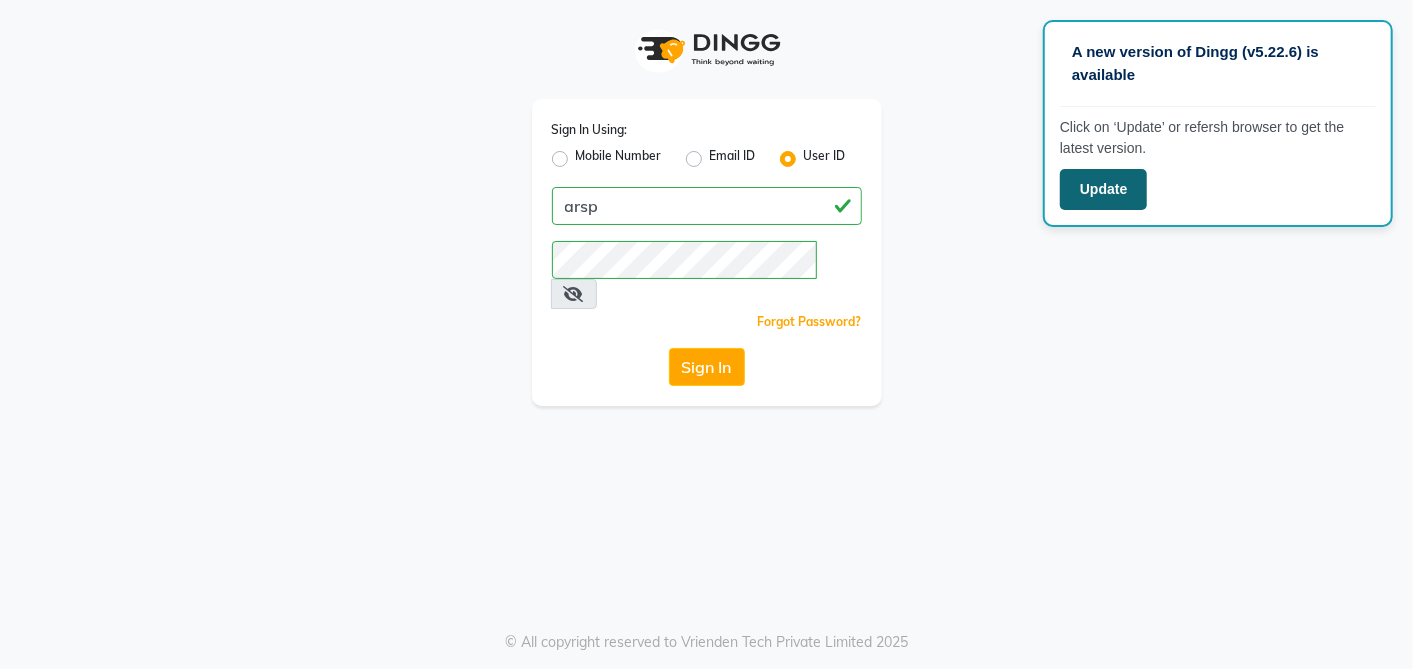 click on "Update" 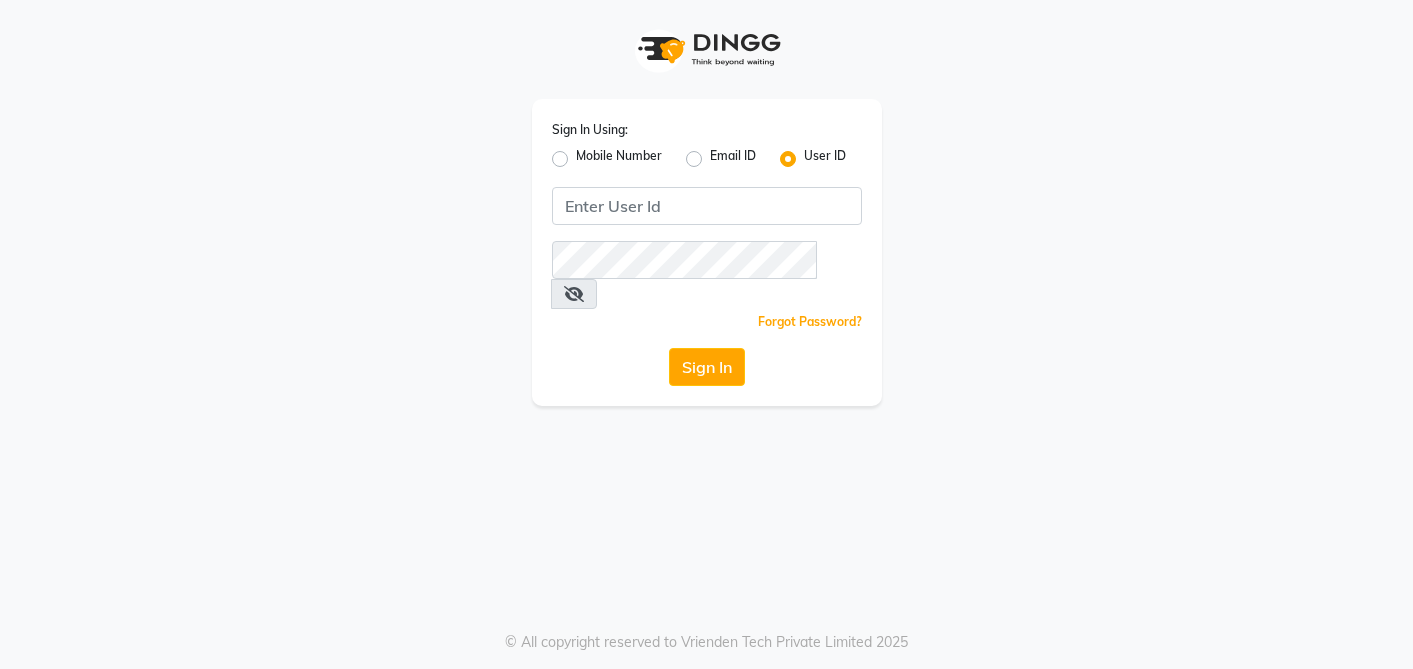 scroll, scrollTop: 0, scrollLeft: 0, axis: both 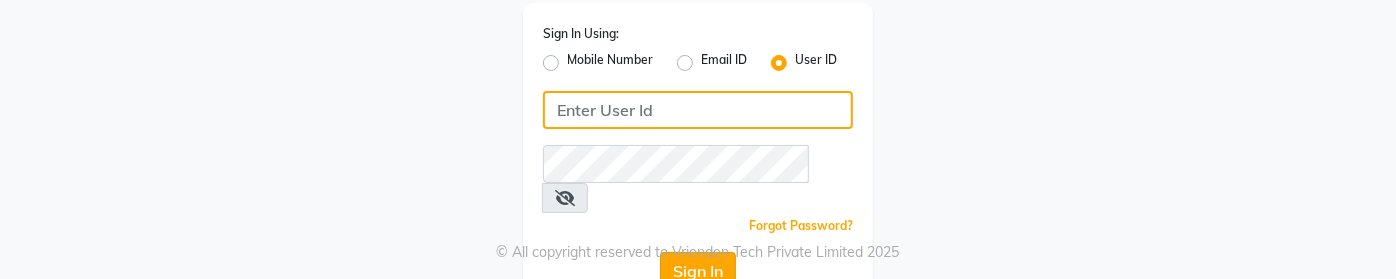 type on "arsp" 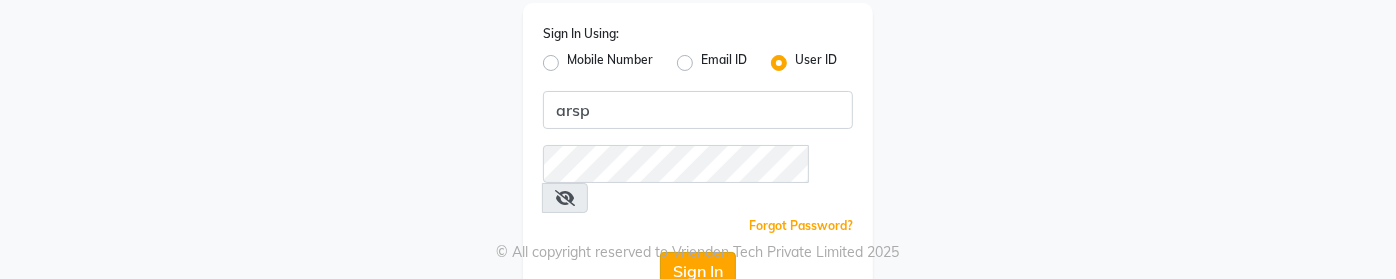 click on "Sign In" 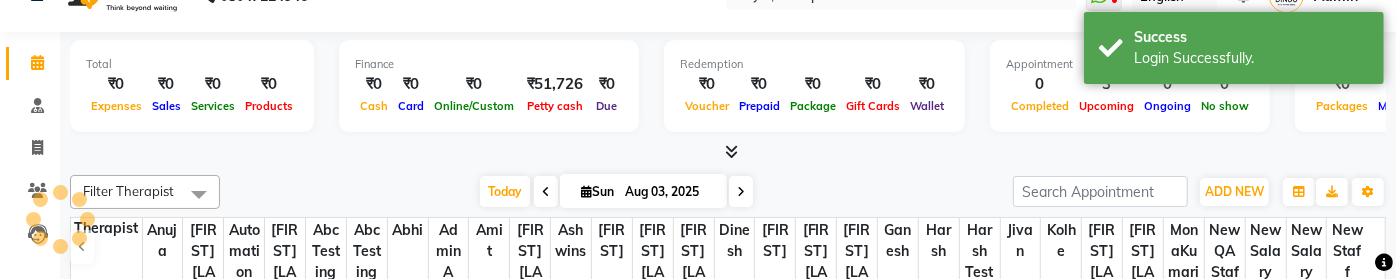select on "en" 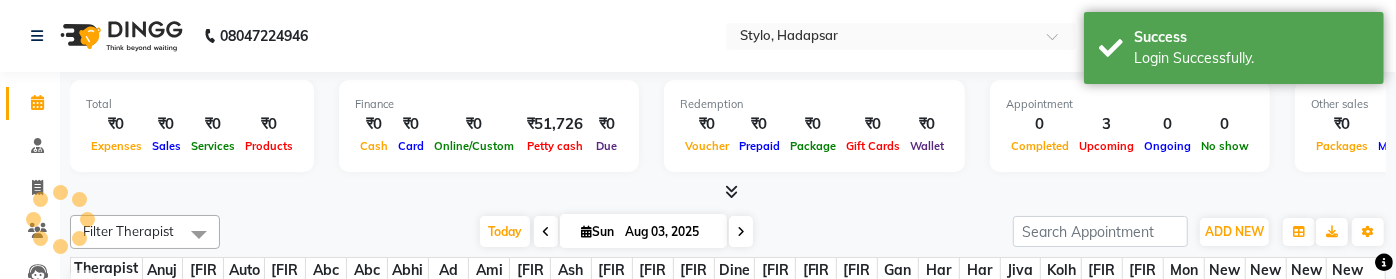 scroll, scrollTop: 0, scrollLeft: 0, axis: both 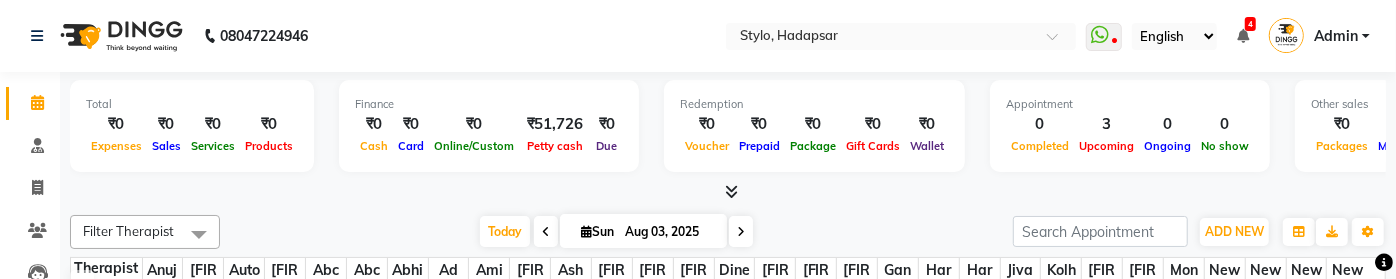 click on "Admin" at bounding box center (1336, 36) 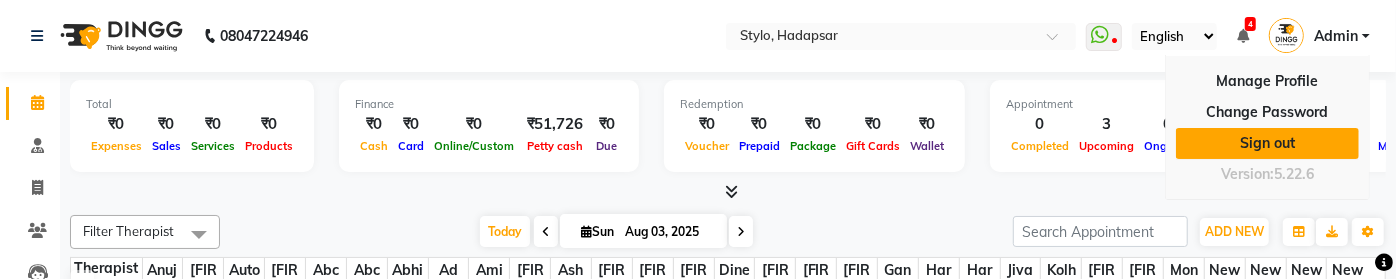 click on "Sign out" at bounding box center [1267, 143] 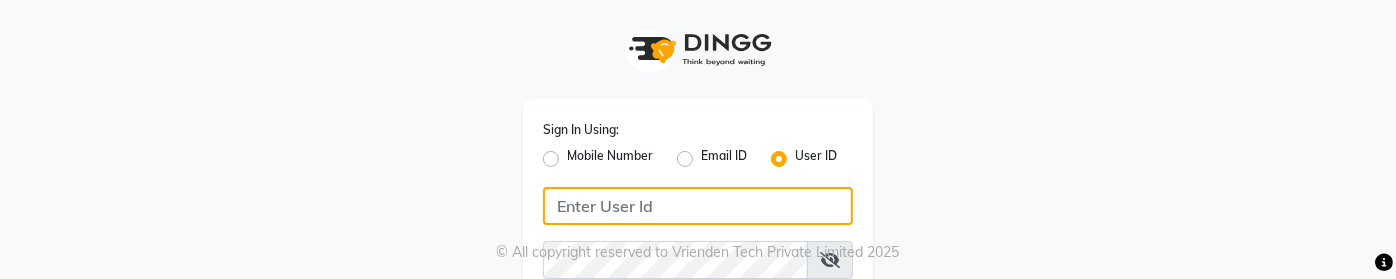 type on "arsp" 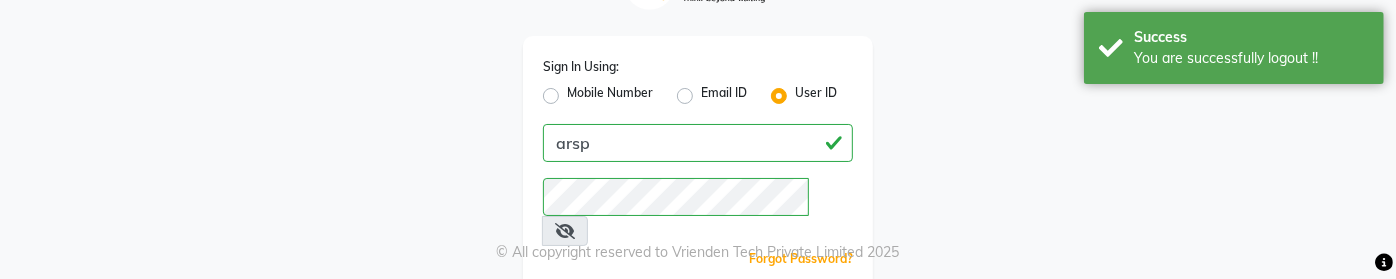 scroll, scrollTop: 96, scrollLeft: 0, axis: vertical 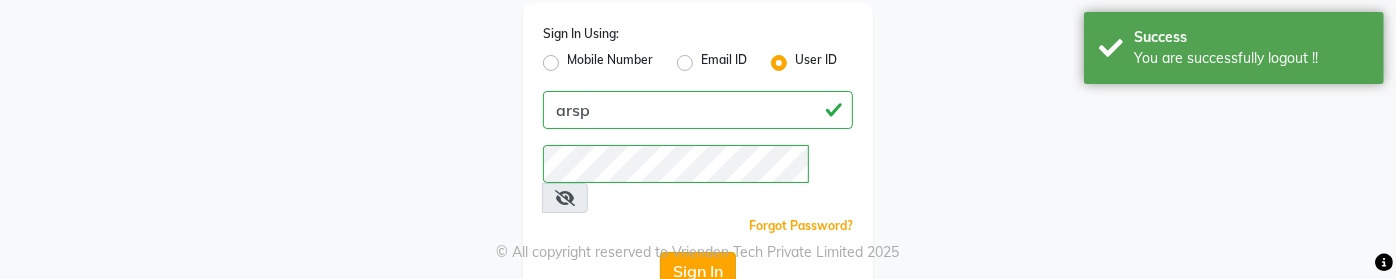 click on "Sign In" 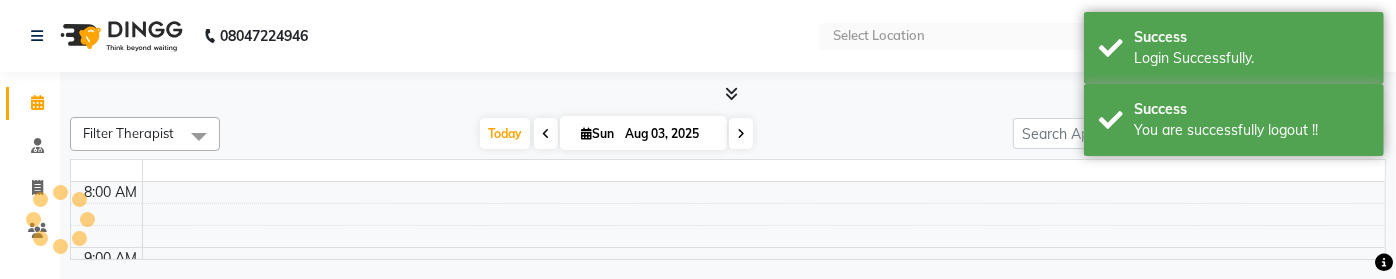 select on "en" 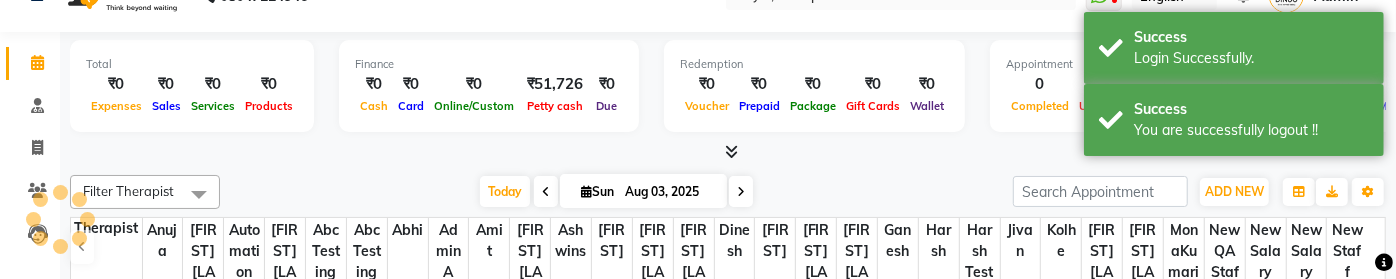 scroll, scrollTop: 0, scrollLeft: 0, axis: both 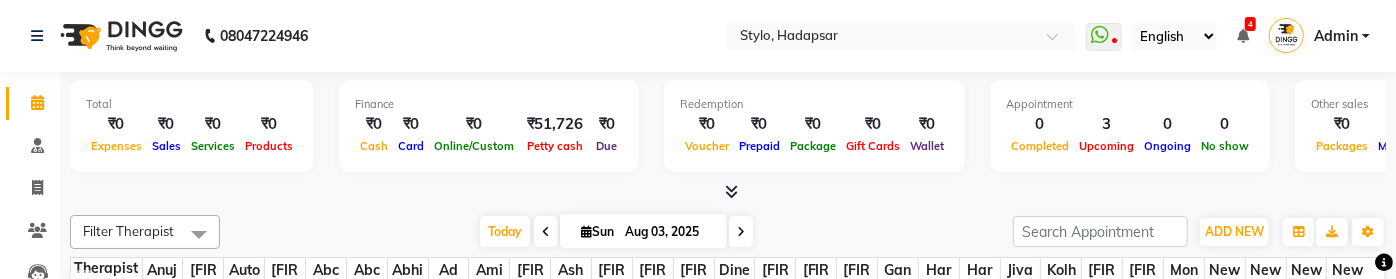 click on "Admin" at bounding box center [1336, 36] 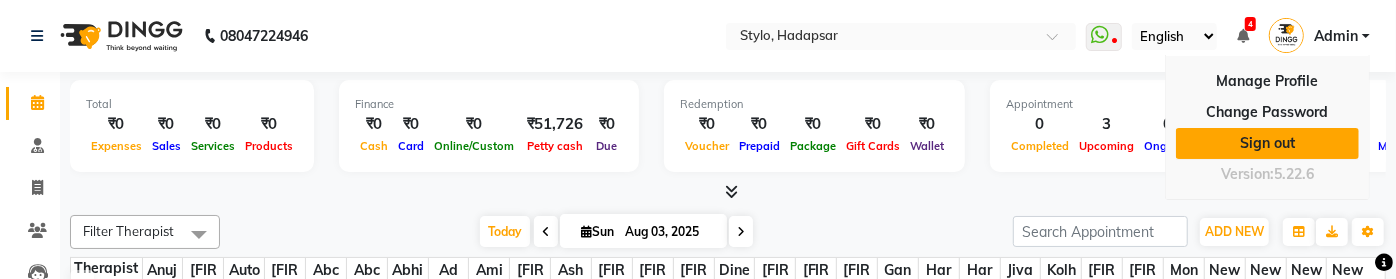 click on "Sign out" at bounding box center (1267, 143) 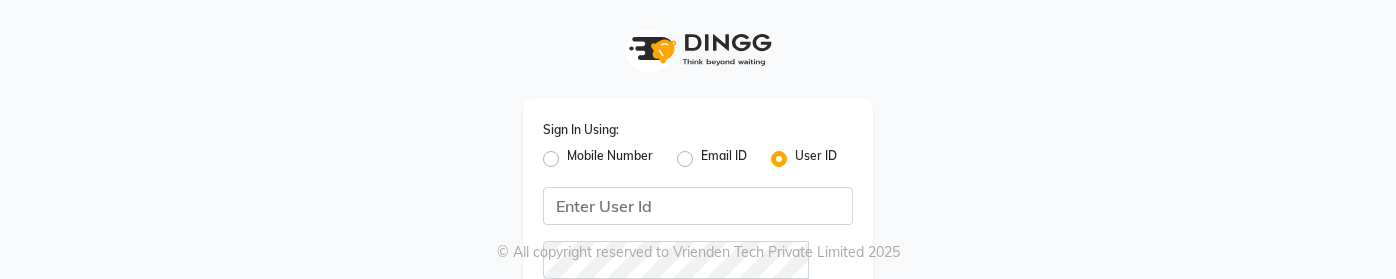 scroll, scrollTop: 0, scrollLeft: 0, axis: both 